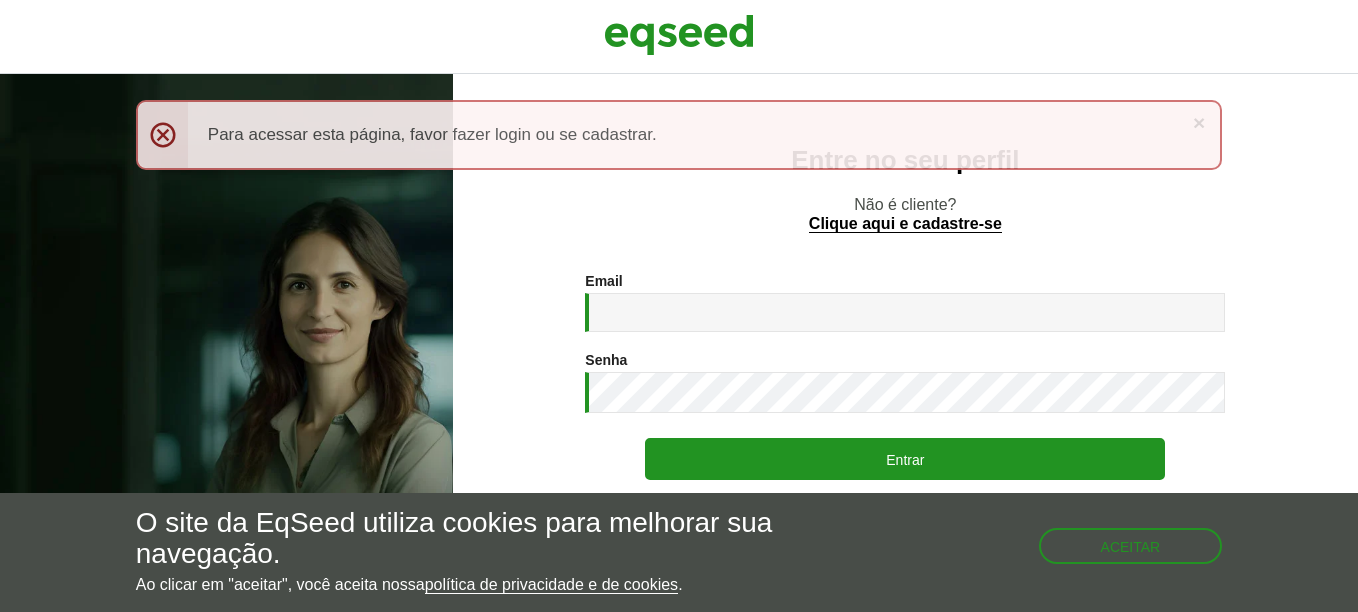 scroll, scrollTop: 0, scrollLeft: 0, axis: both 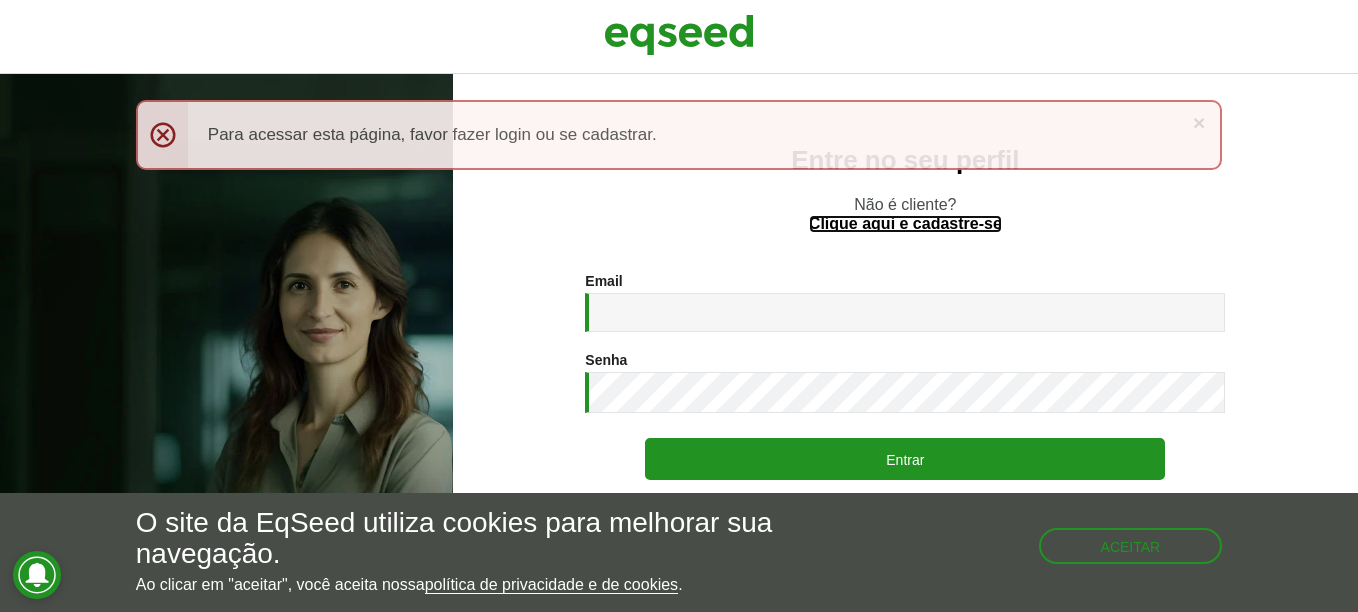 click on "Clique aqui e cadastre-se" at bounding box center (905, 224) 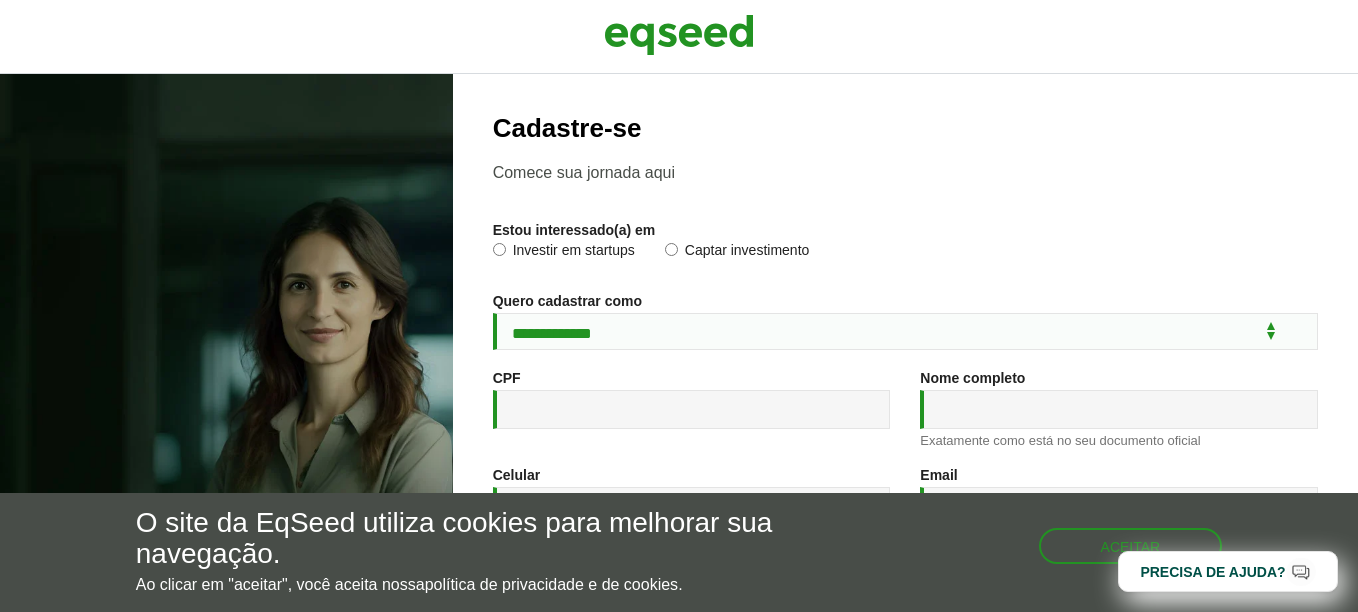 scroll, scrollTop: 0, scrollLeft: 0, axis: both 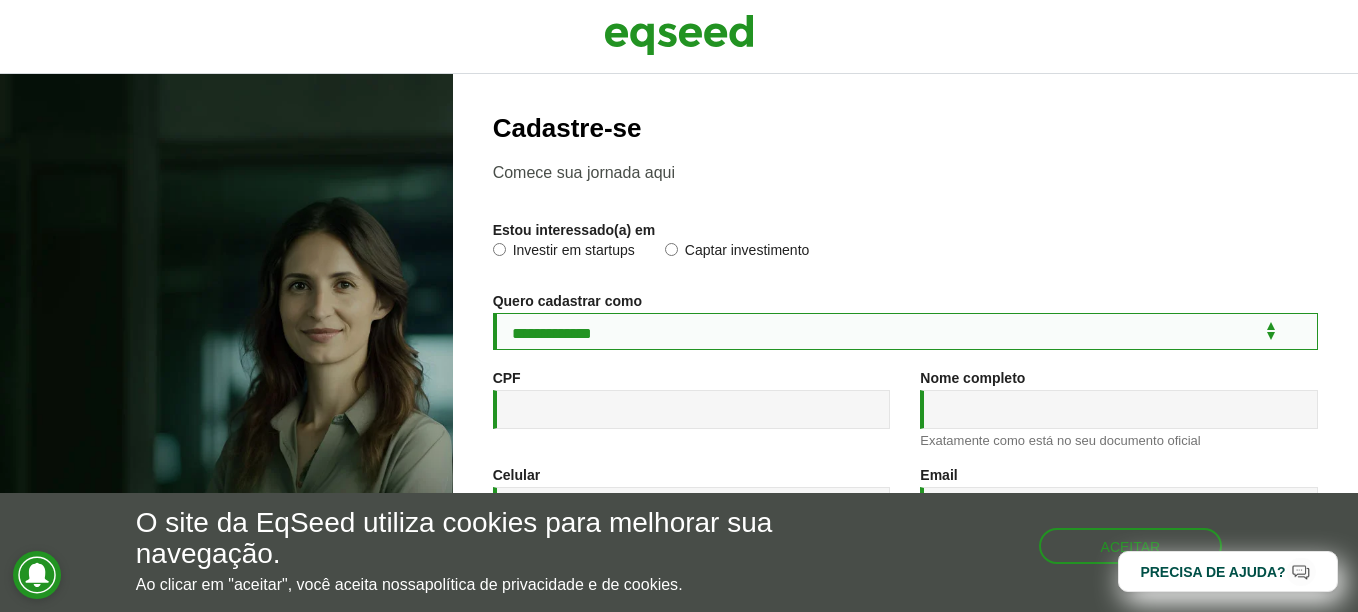 click on "**********" at bounding box center [905, 331] 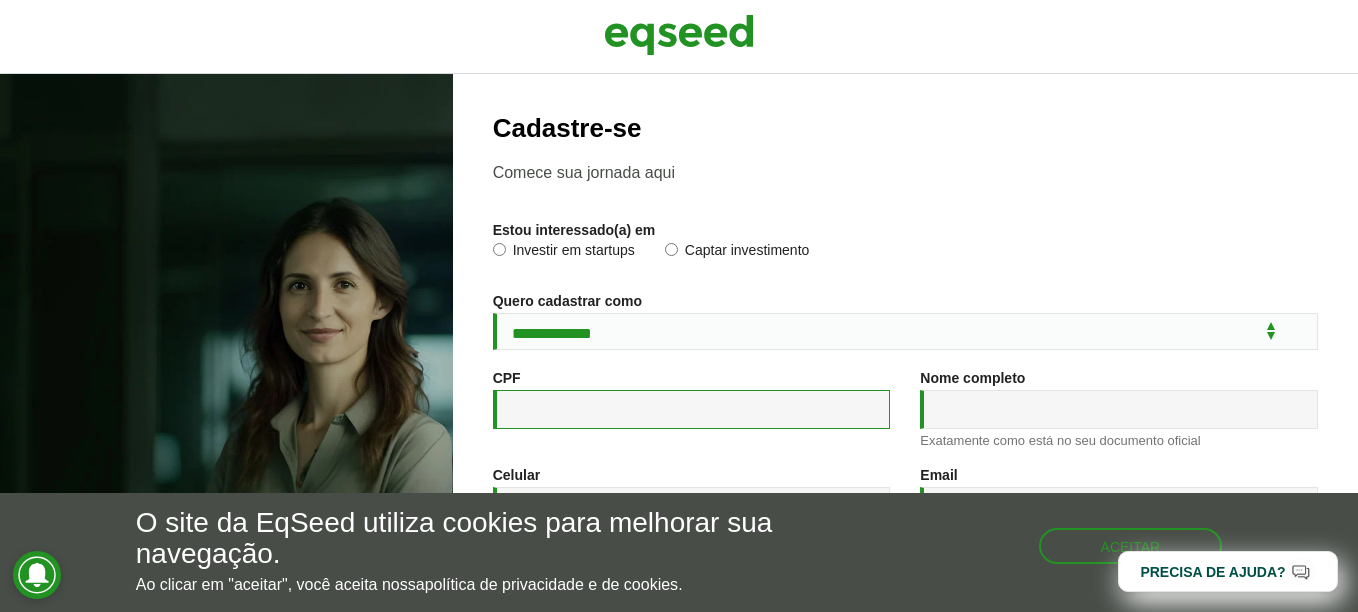 click on "CPF  *" at bounding box center [692, 409] 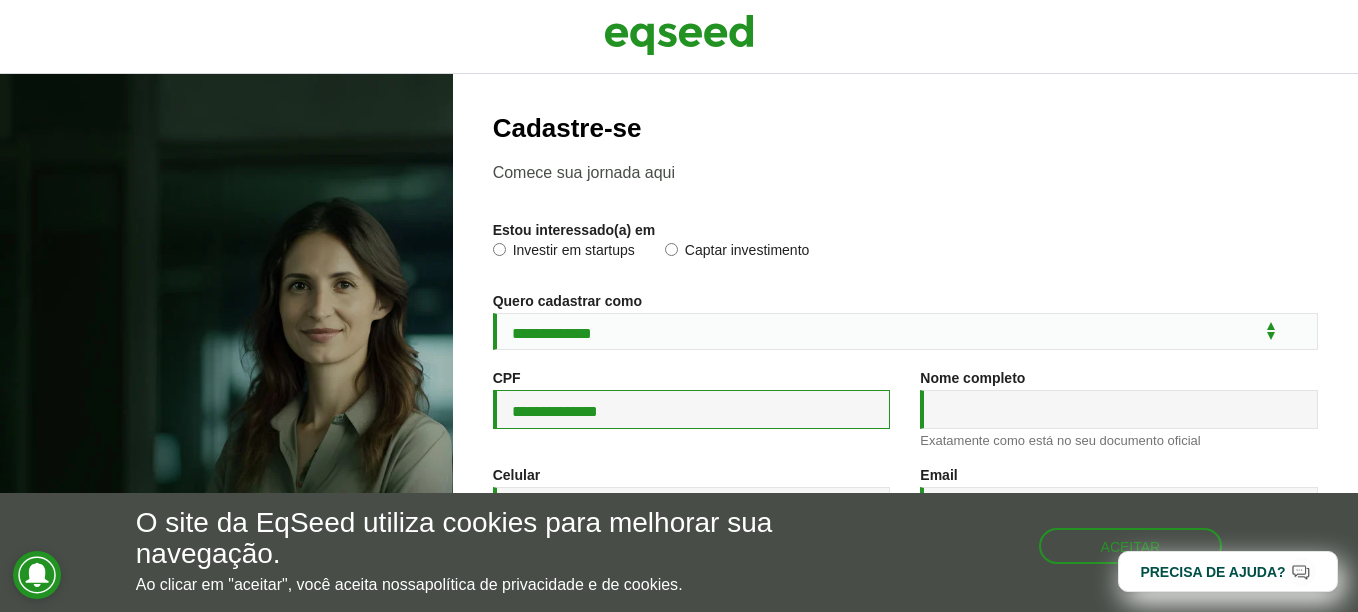 type on "**********" 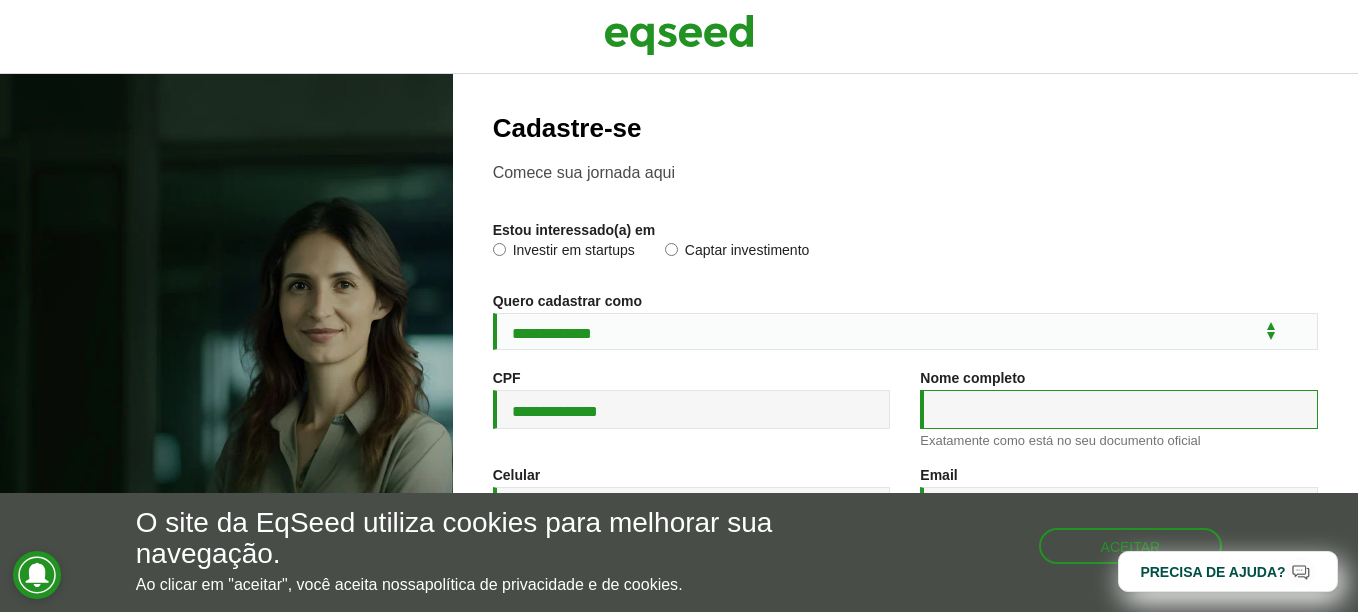 click on "Nome completo  *" at bounding box center [1119, 409] 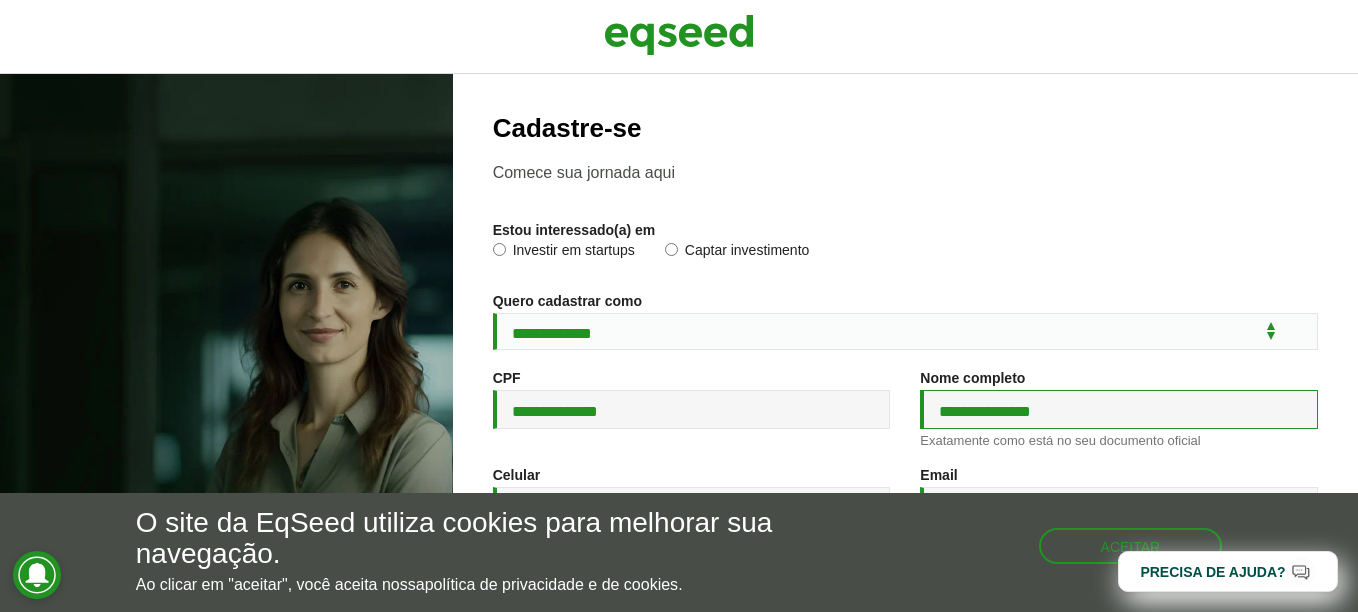 type on "**********" 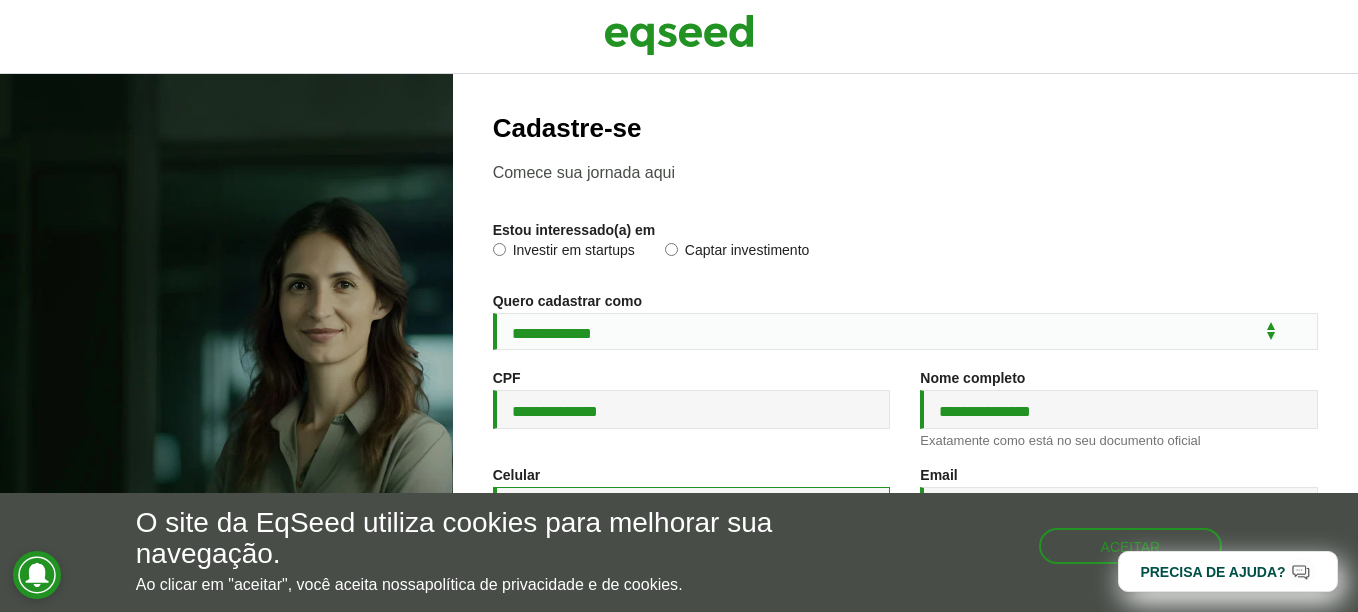 type on "**********" 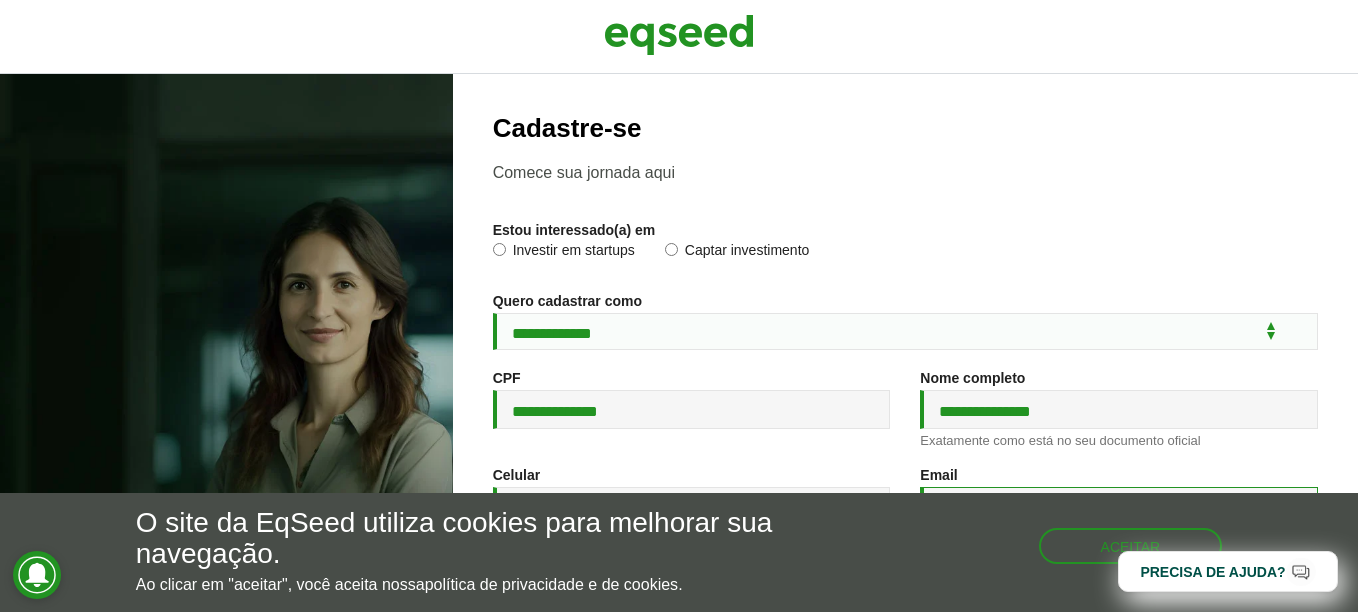 type on "**********" 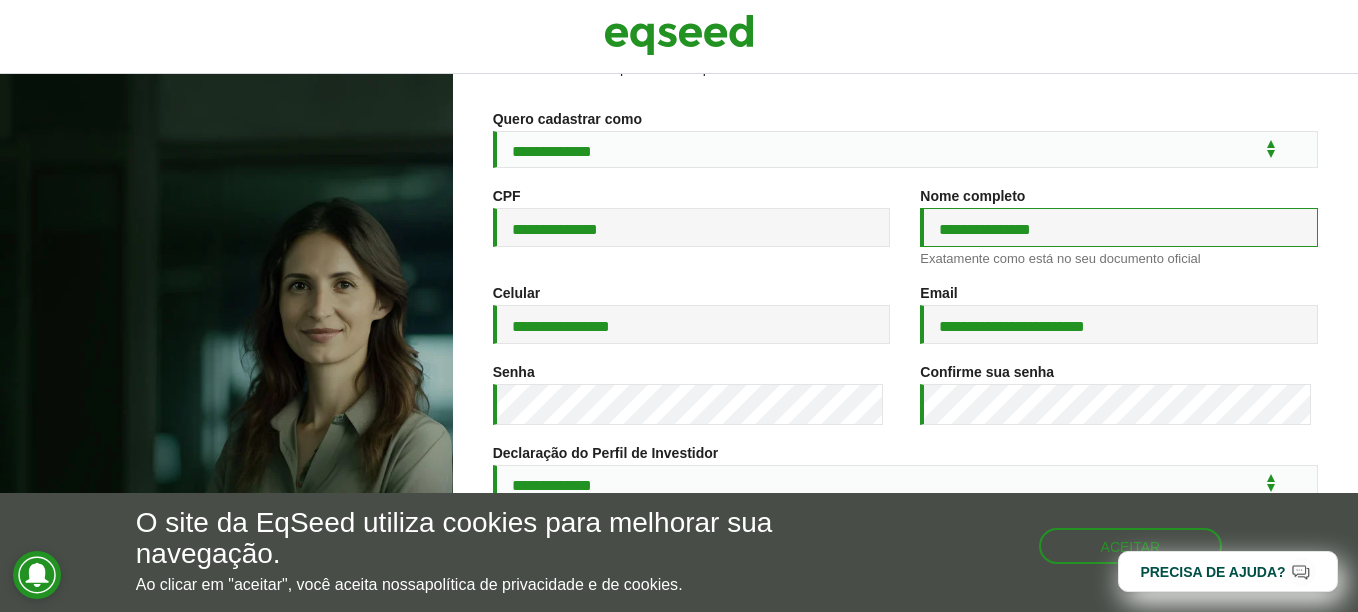 scroll, scrollTop: 184, scrollLeft: 0, axis: vertical 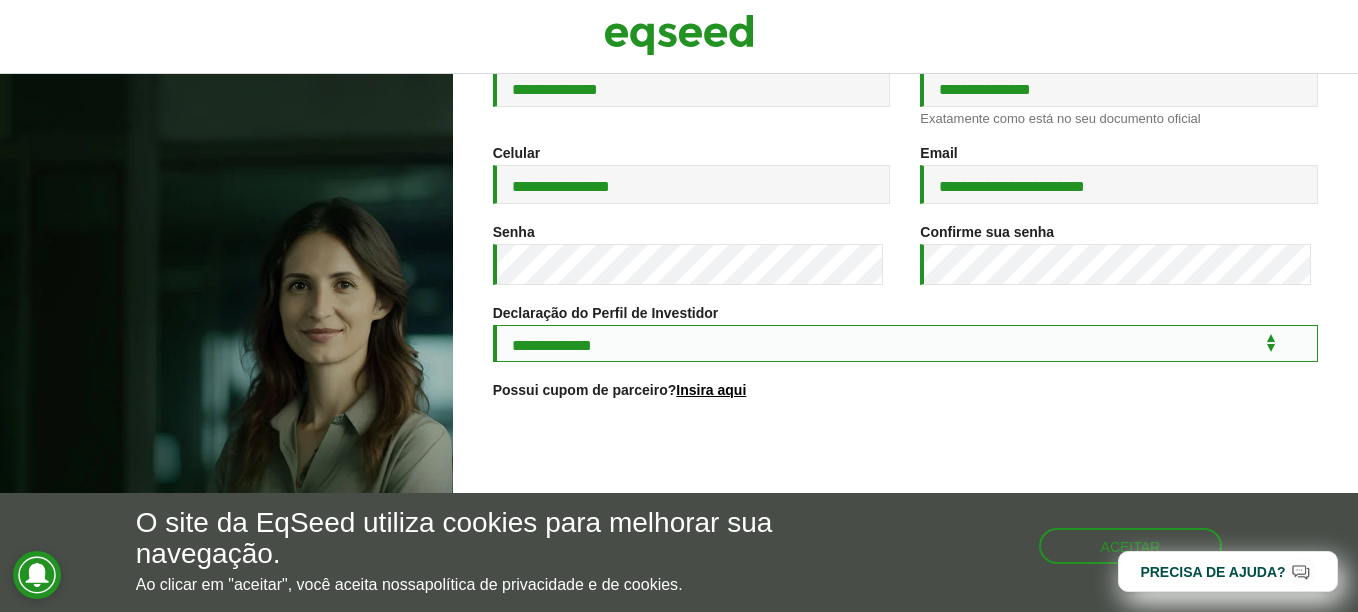 click on "**********" at bounding box center [905, 343] 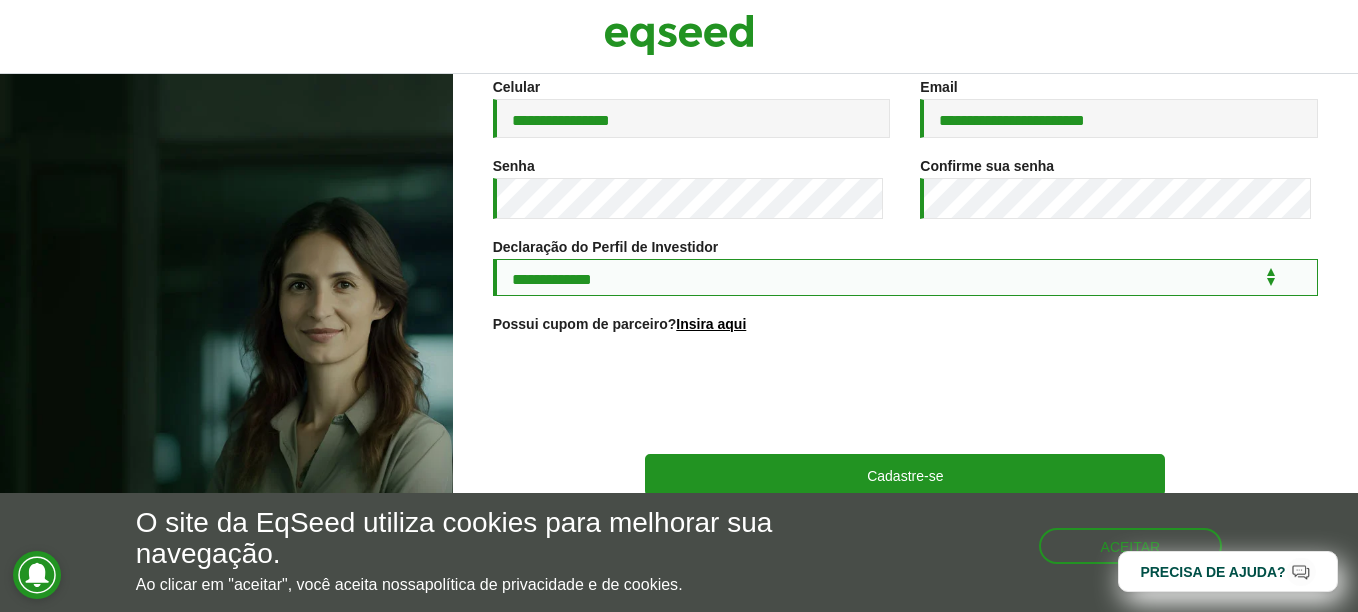 scroll, scrollTop: 387, scrollLeft: 0, axis: vertical 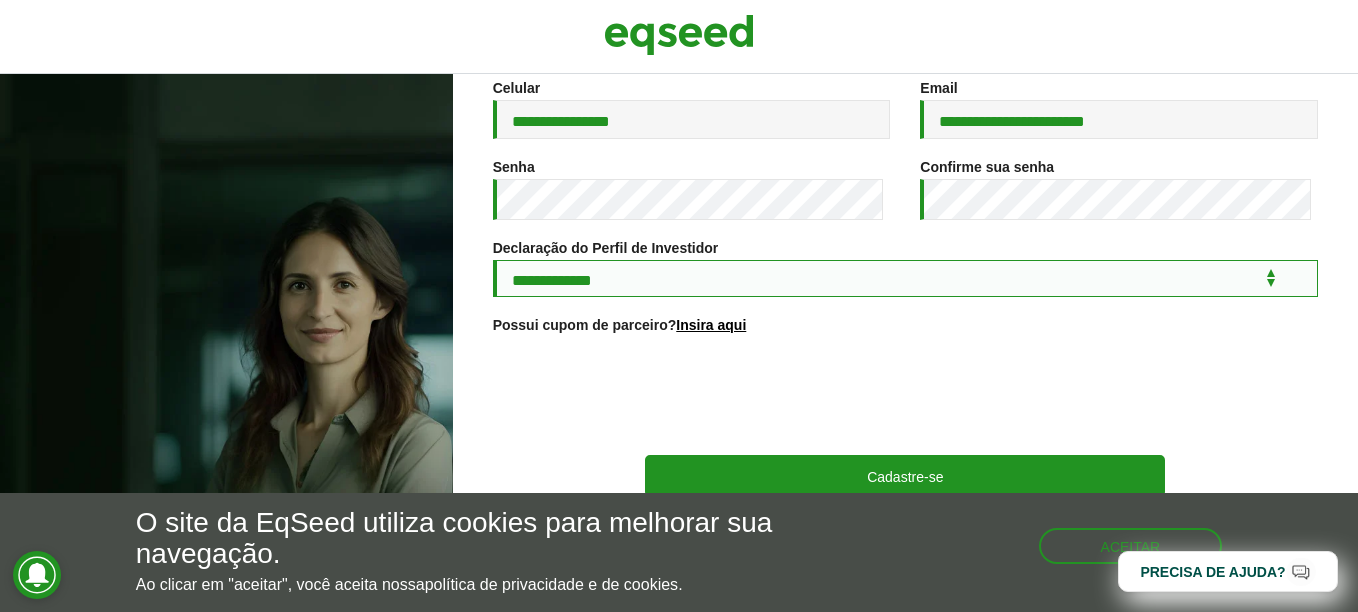 click on "**********" at bounding box center [905, 278] 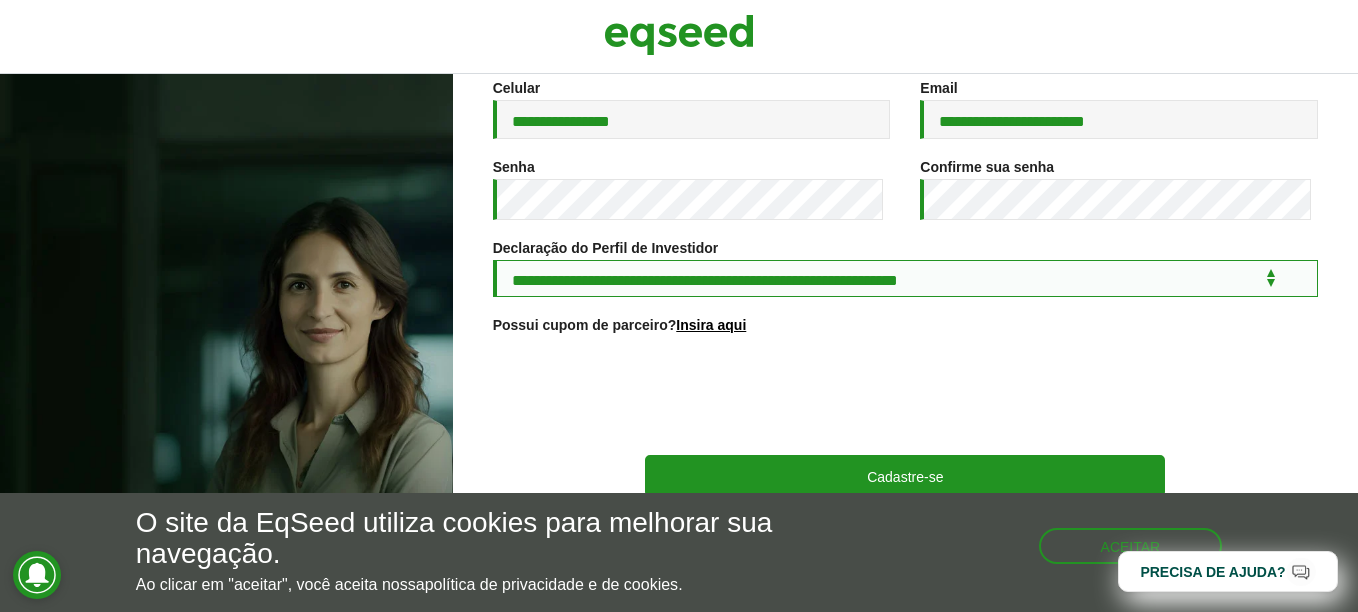 click on "**********" at bounding box center [905, 278] 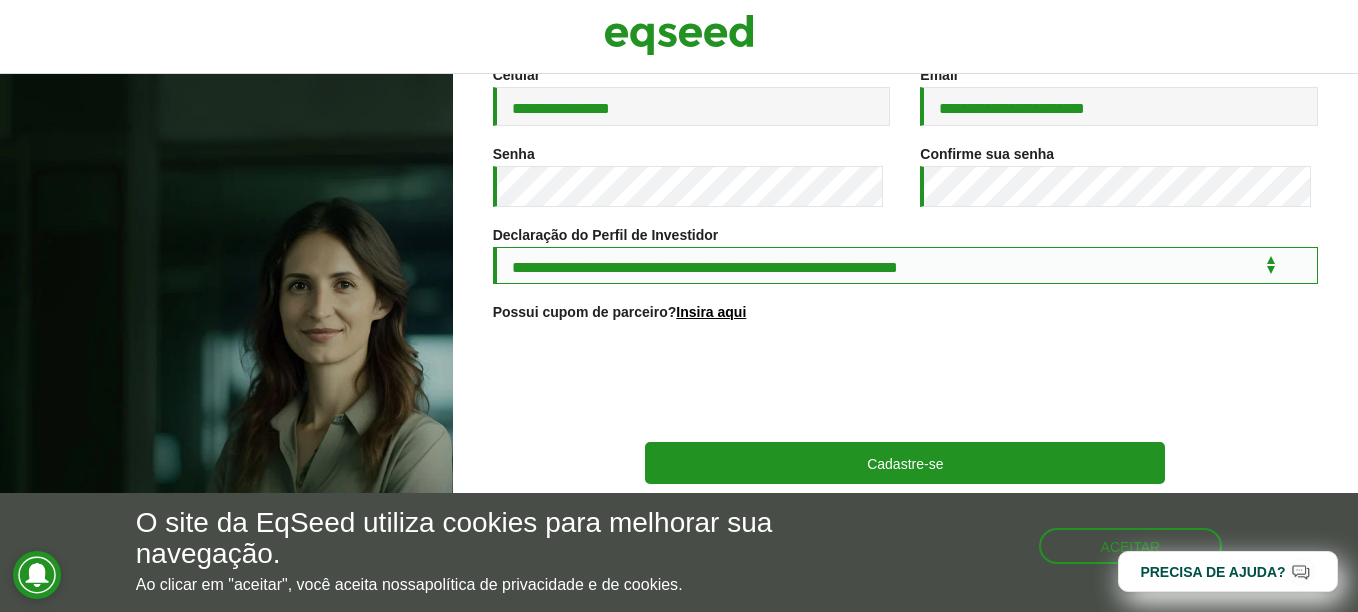 scroll, scrollTop: 420, scrollLeft: 0, axis: vertical 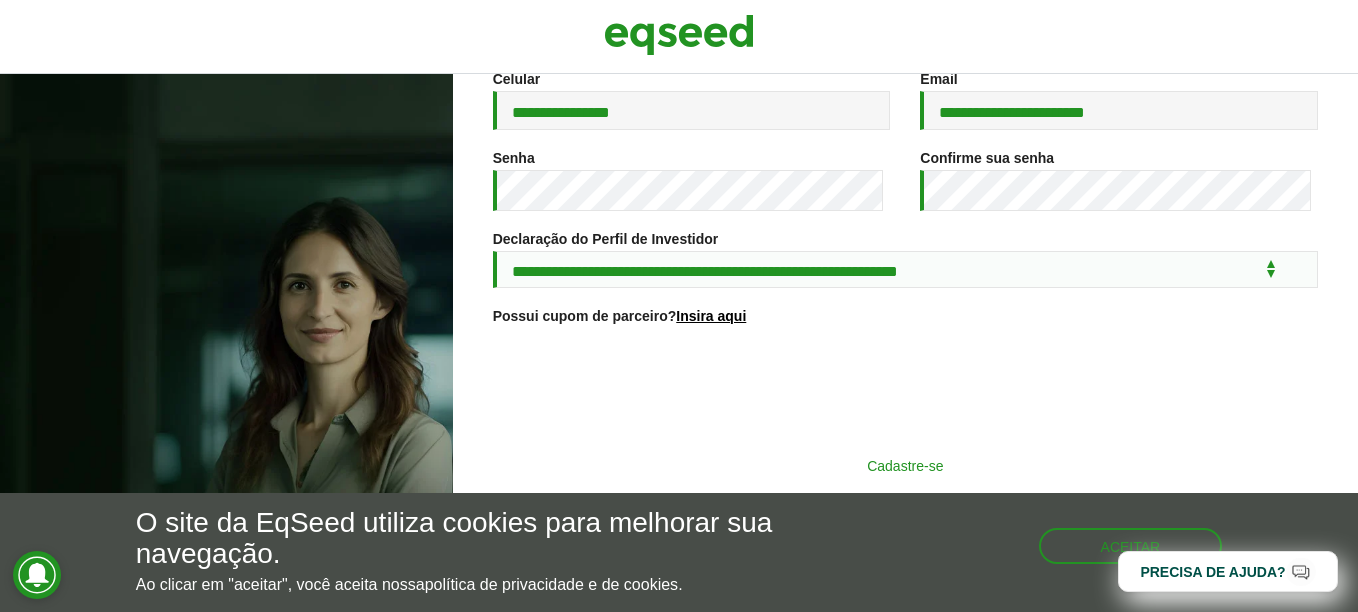 click on "Cadastre-se" at bounding box center [905, 465] 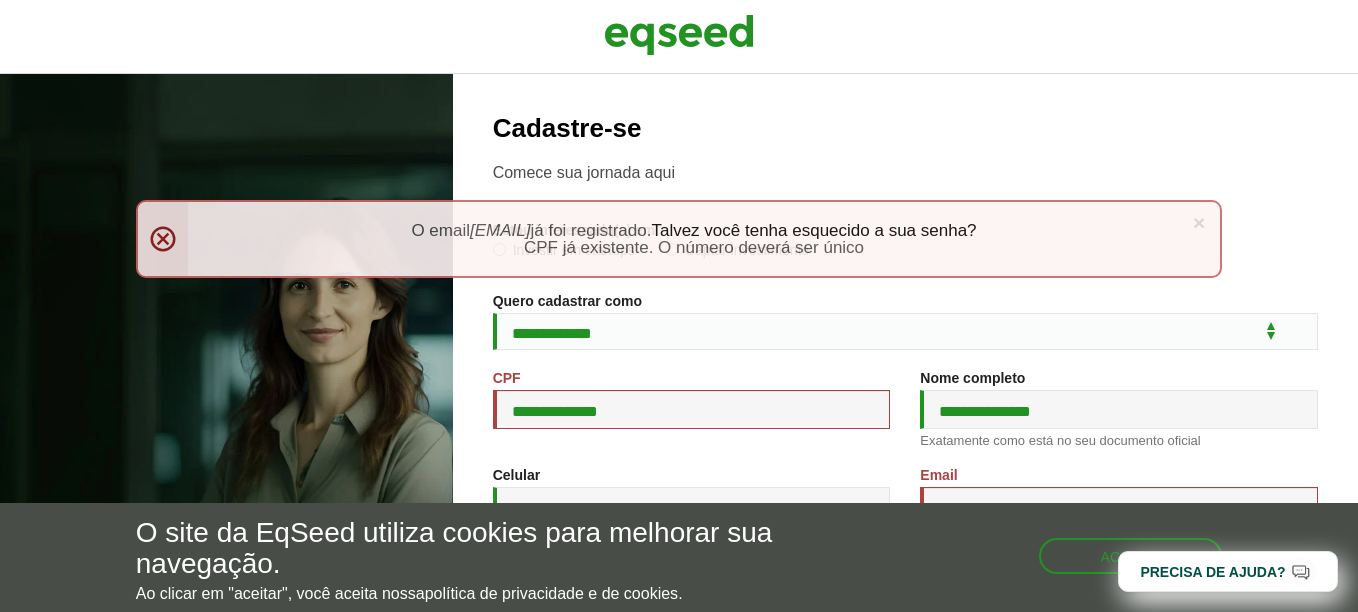 scroll, scrollTop: 0, scrollLeft: 0, axis: both 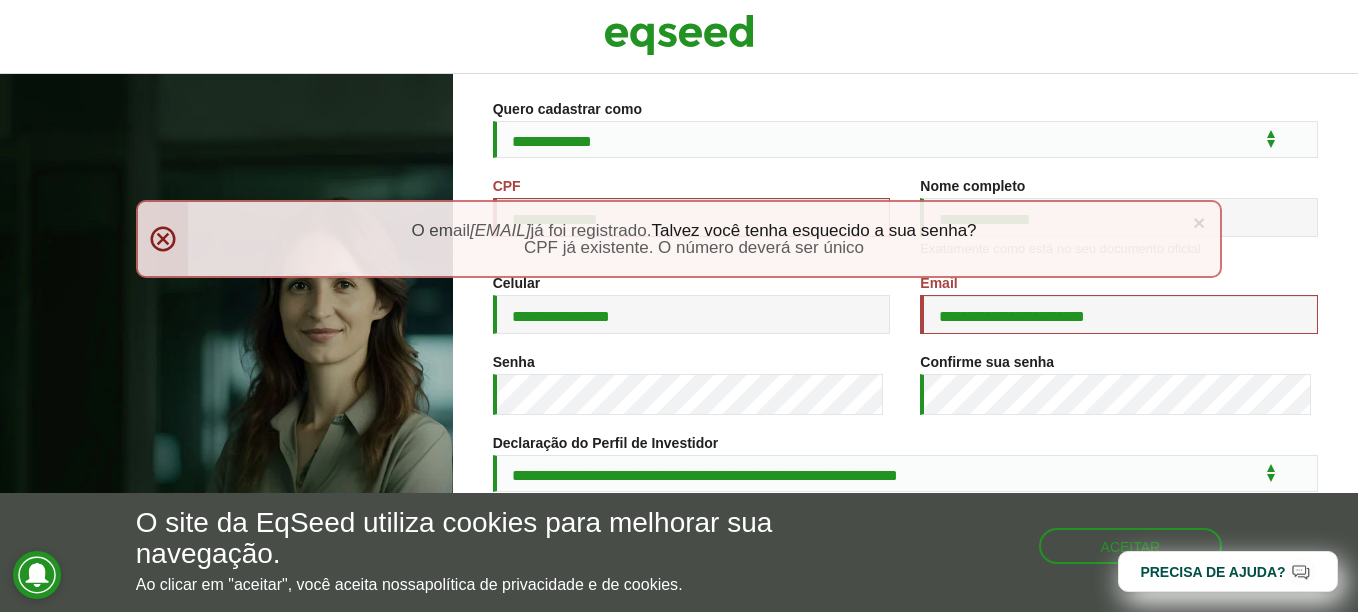 click on "×
Menssagem de erro
O email  [EMAIL]  já foi registrado.  Talvez você tenha esquecido a sua senha?
[DOCUMENT_NUMBER] já existente. O número deverá ser único" at bounding box center [679, 239] 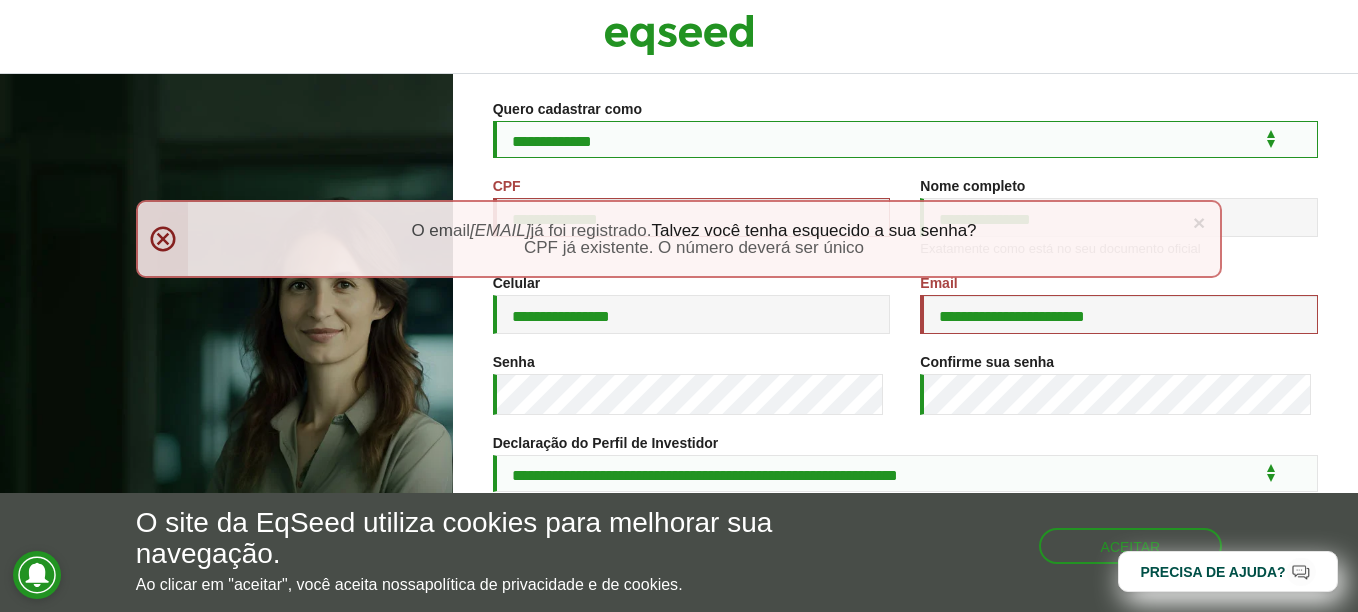 click on "**********" at bounding box center (905, 139) 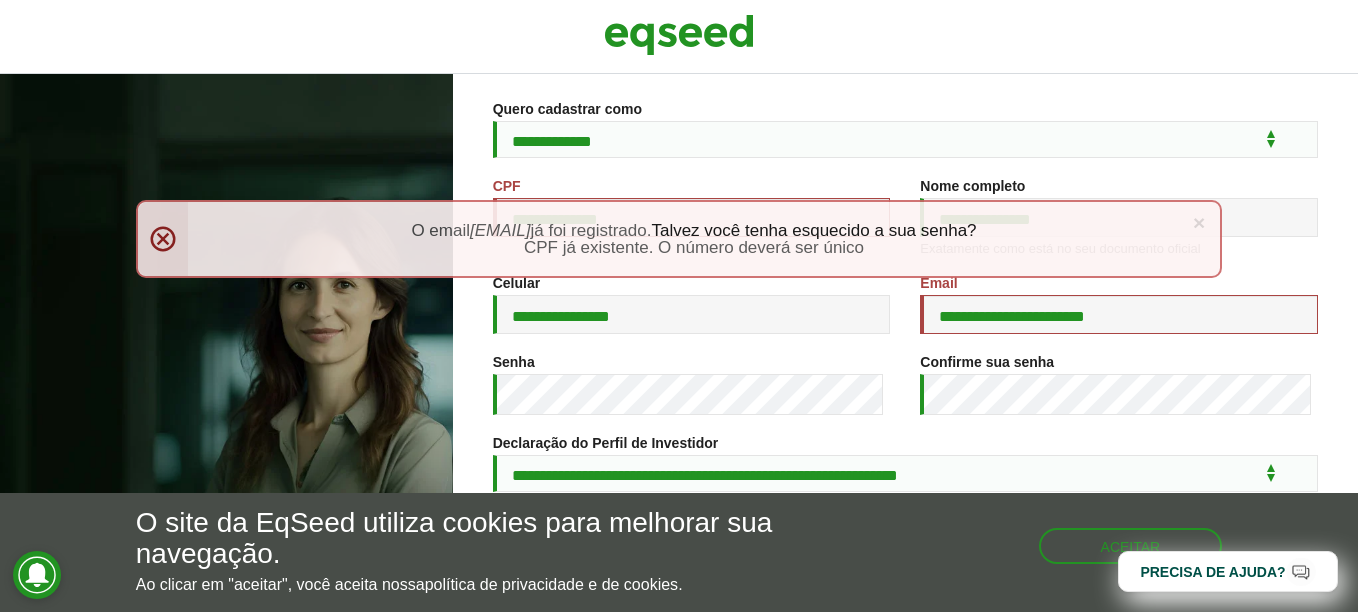 click on "O email  jgoldfreind@setec.com.br  já foi registrado.  Talvez você tenha esquecido a sua senha?" at bounding box center [694, 230] 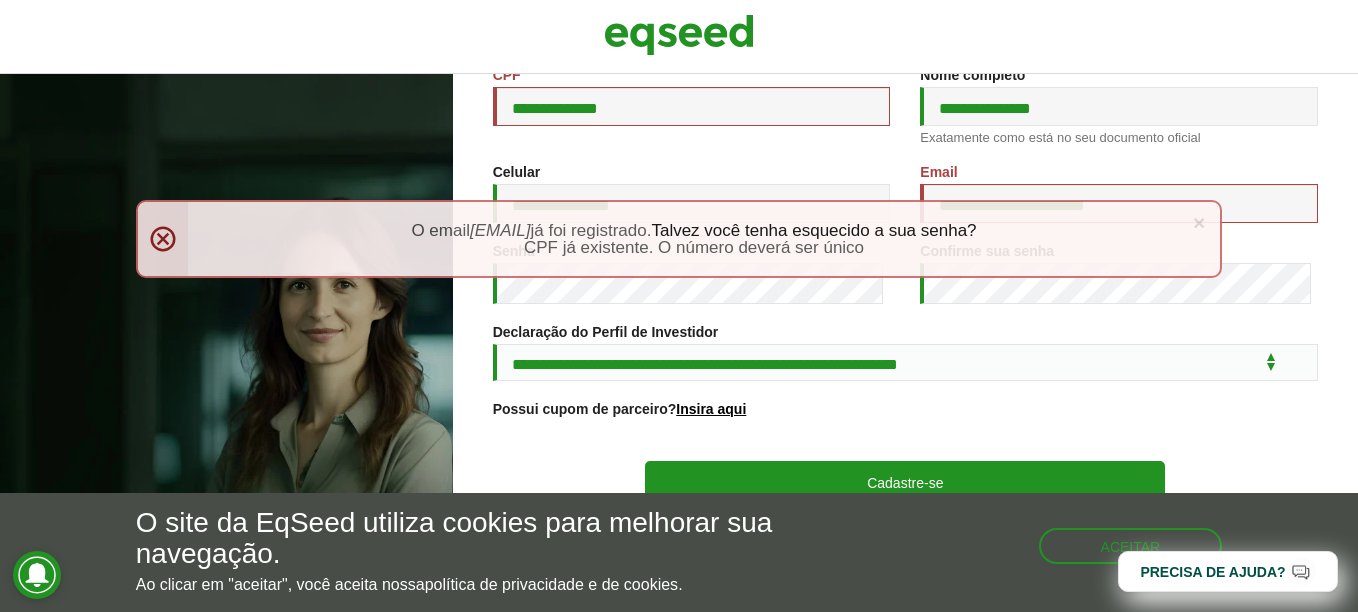 scroll, scrollTop: 342, scrollLeft: 0, axis: vertical 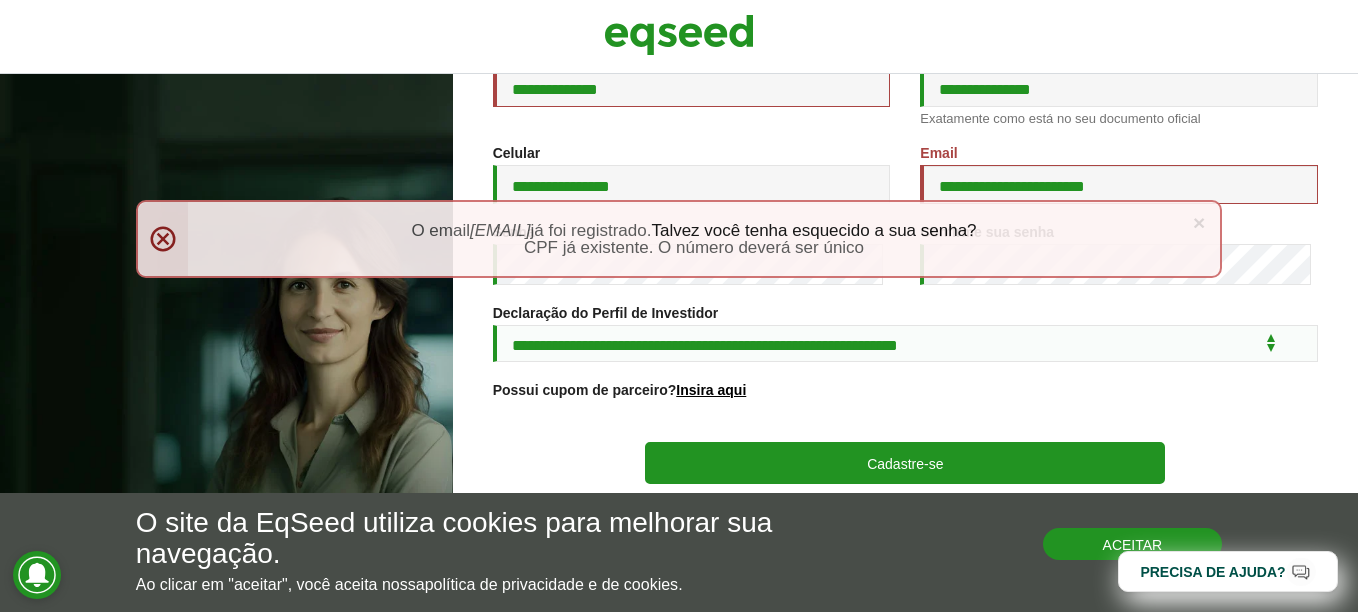 click on "Aceitar" at bounding box center (1133, 544) 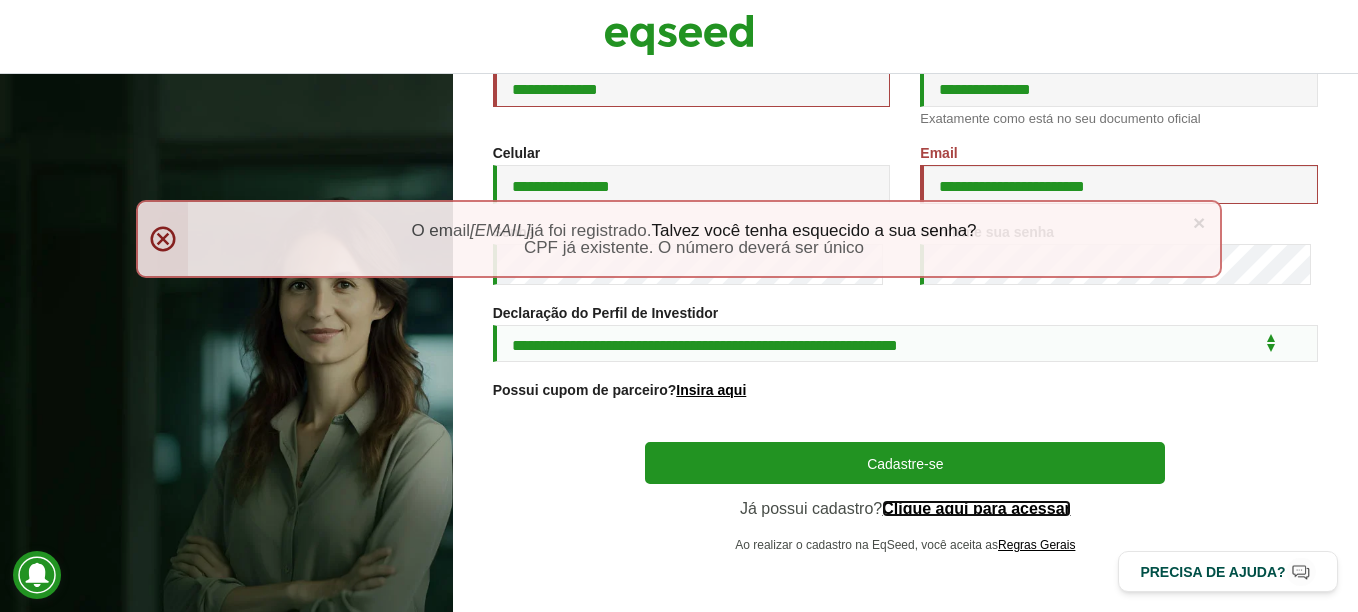 click on "Clique aqui para acessar" at bounding box center (976, 509) 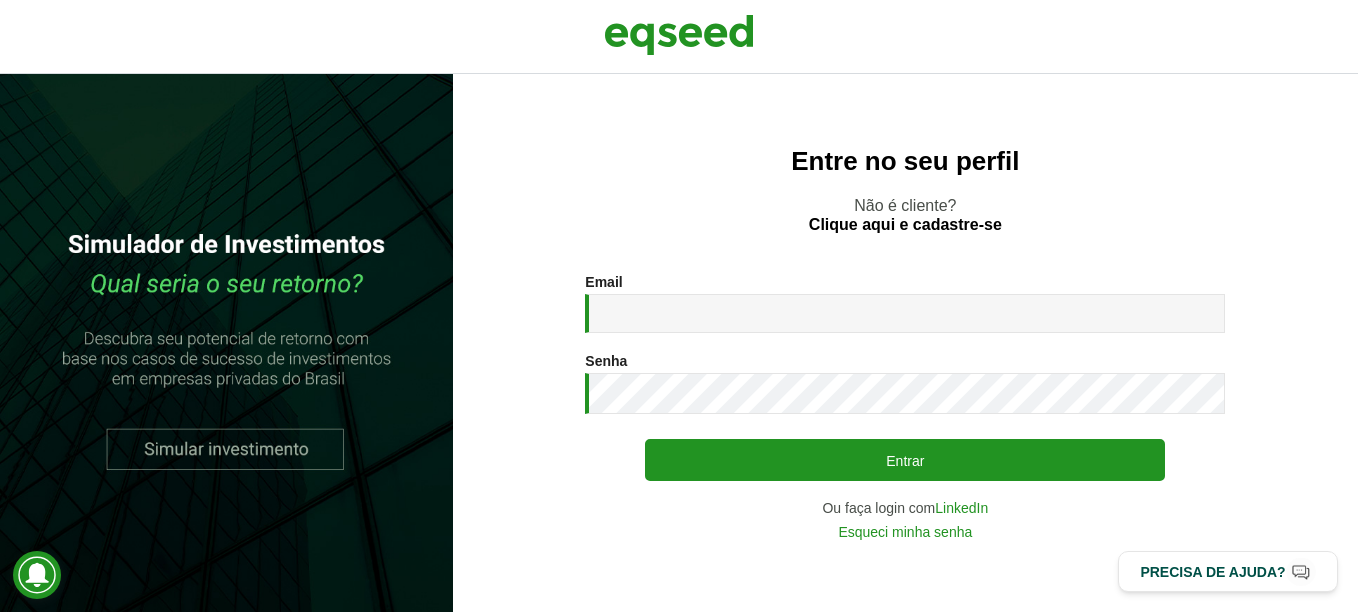 scroll, scrollTop: 0, scrollLeft: 0, axis: both 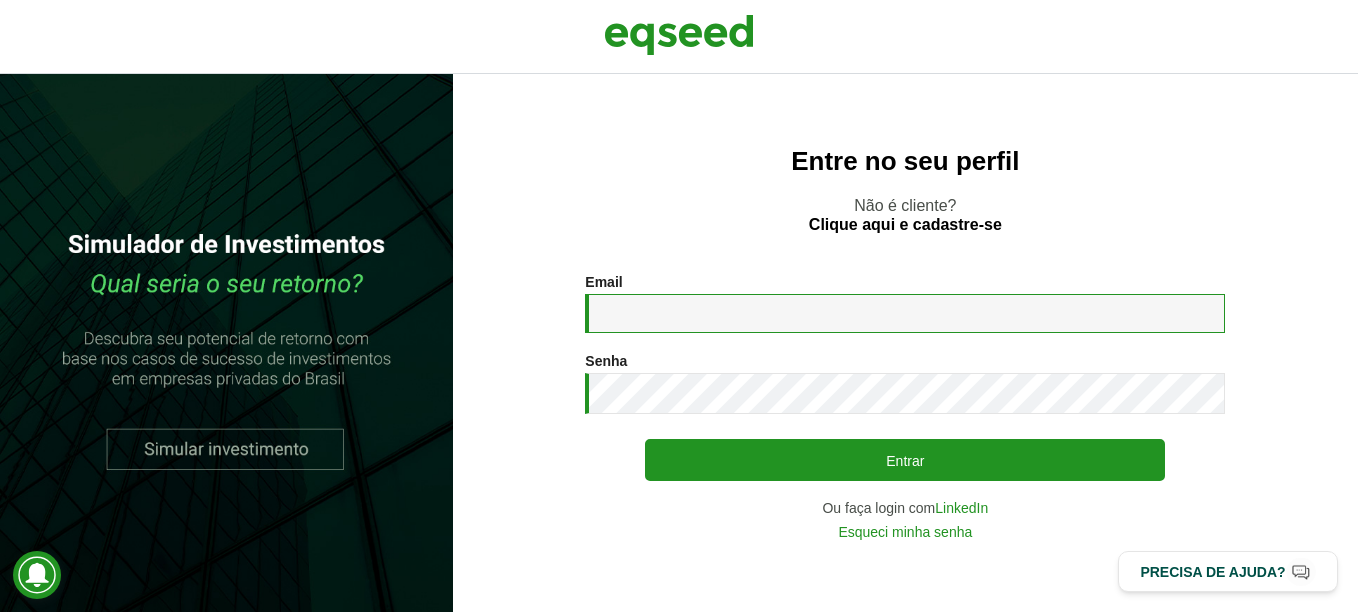 click on "Email  *" at bounding box center [905, 313] 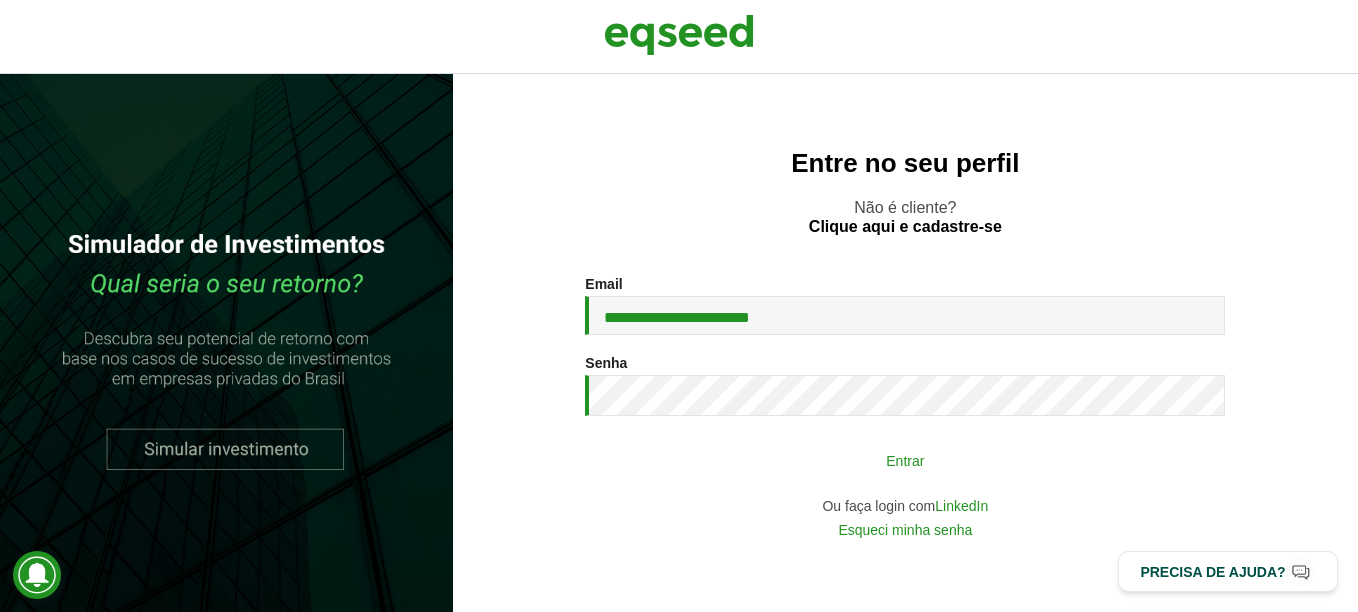 click on "Entrar" at bounding box center [905, 460] 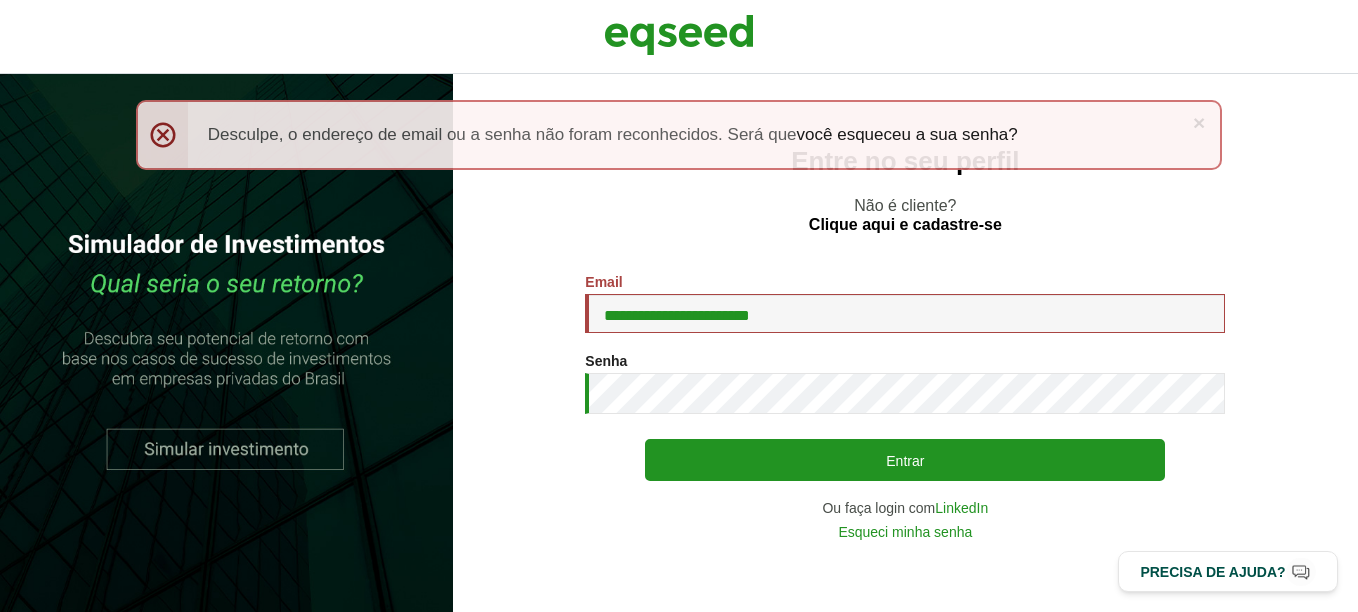 scroll, scrollTop: 0, scrollLeft: 0, axis: both 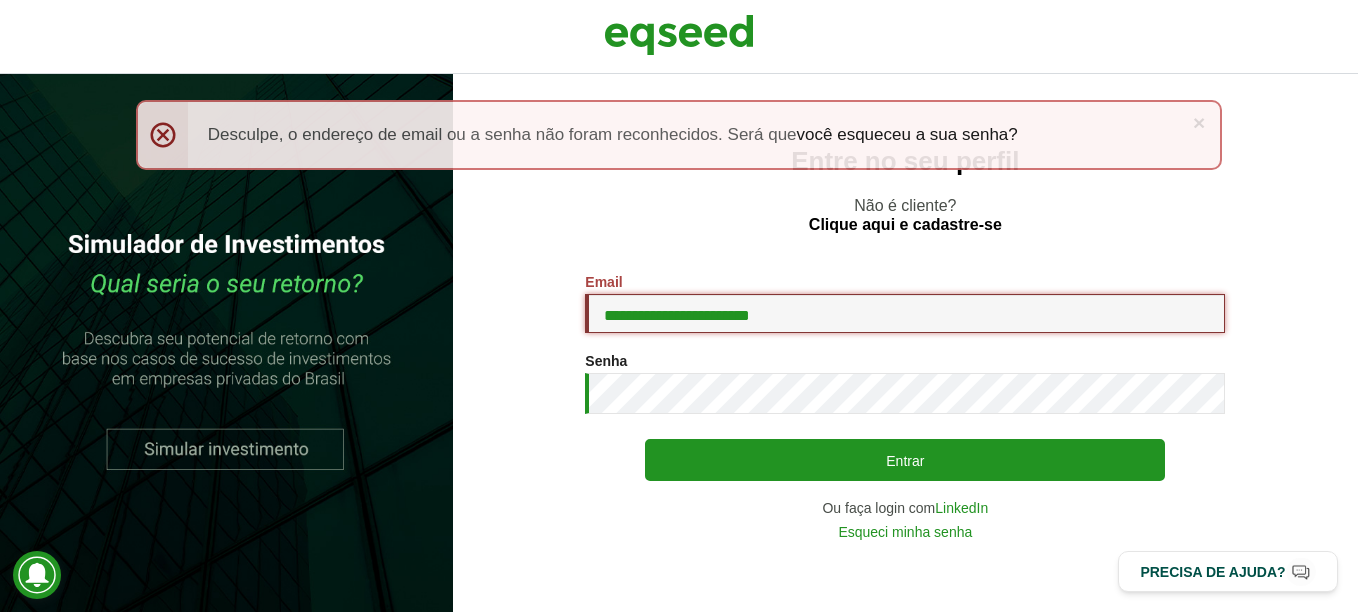 click on "**********" at bounding box center [905, 313] 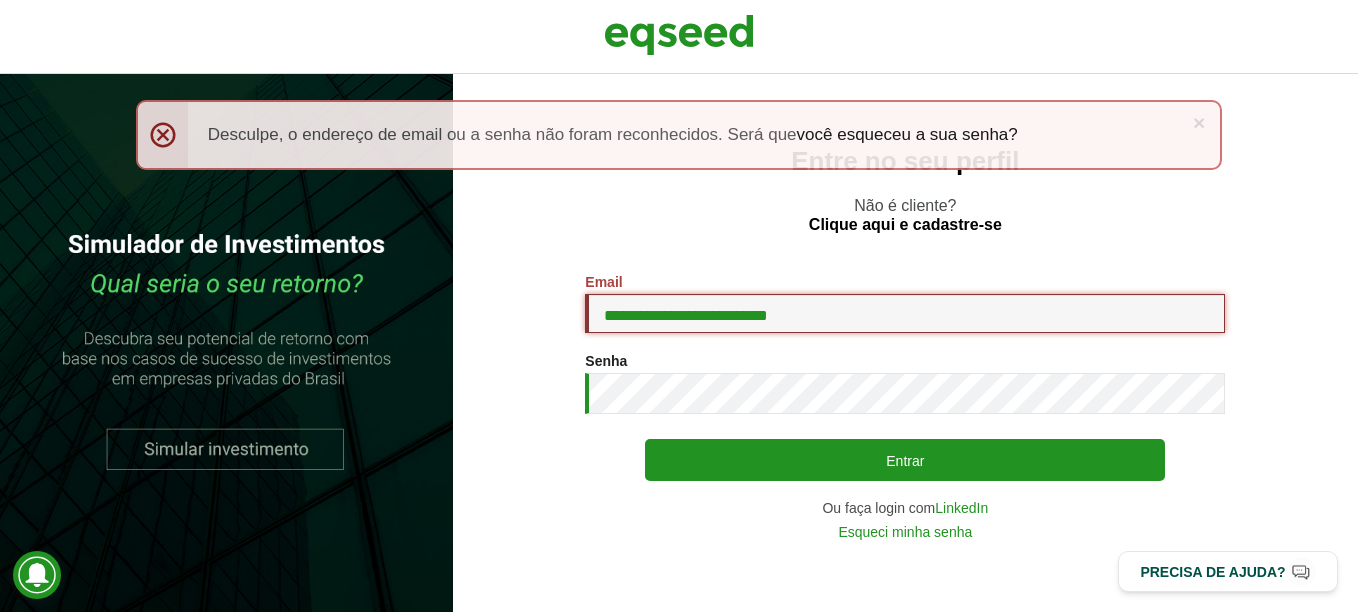 type on "**********" 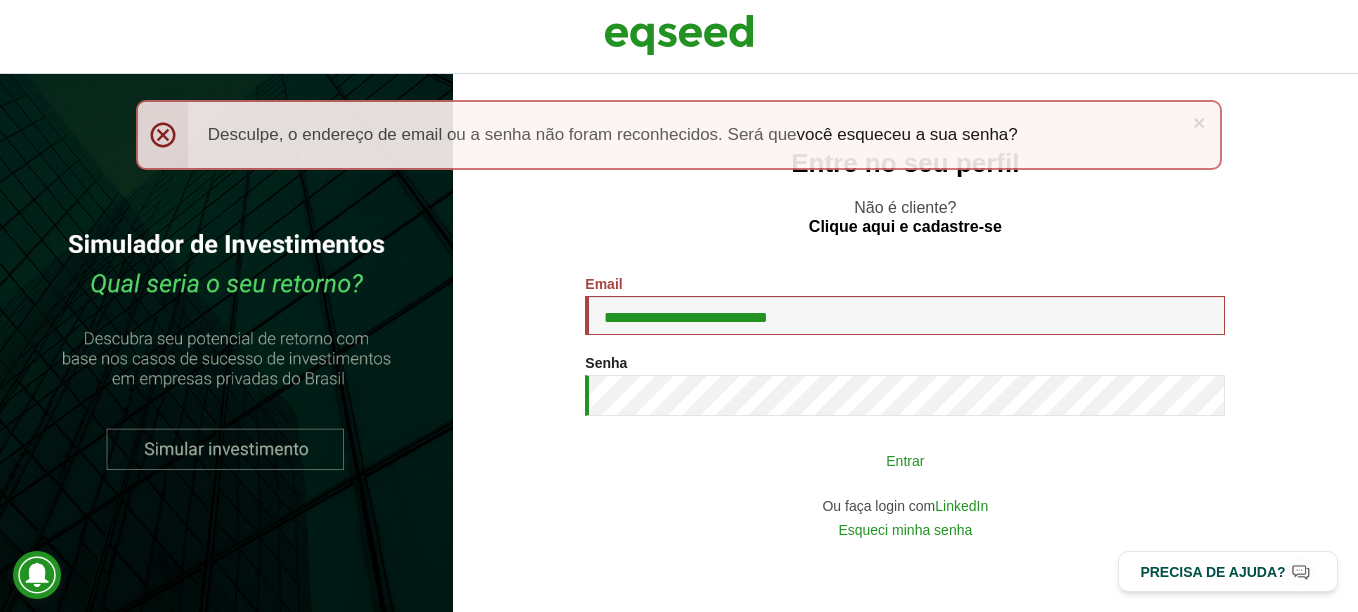 click on "Entrar" at bounding box center [905, 460] 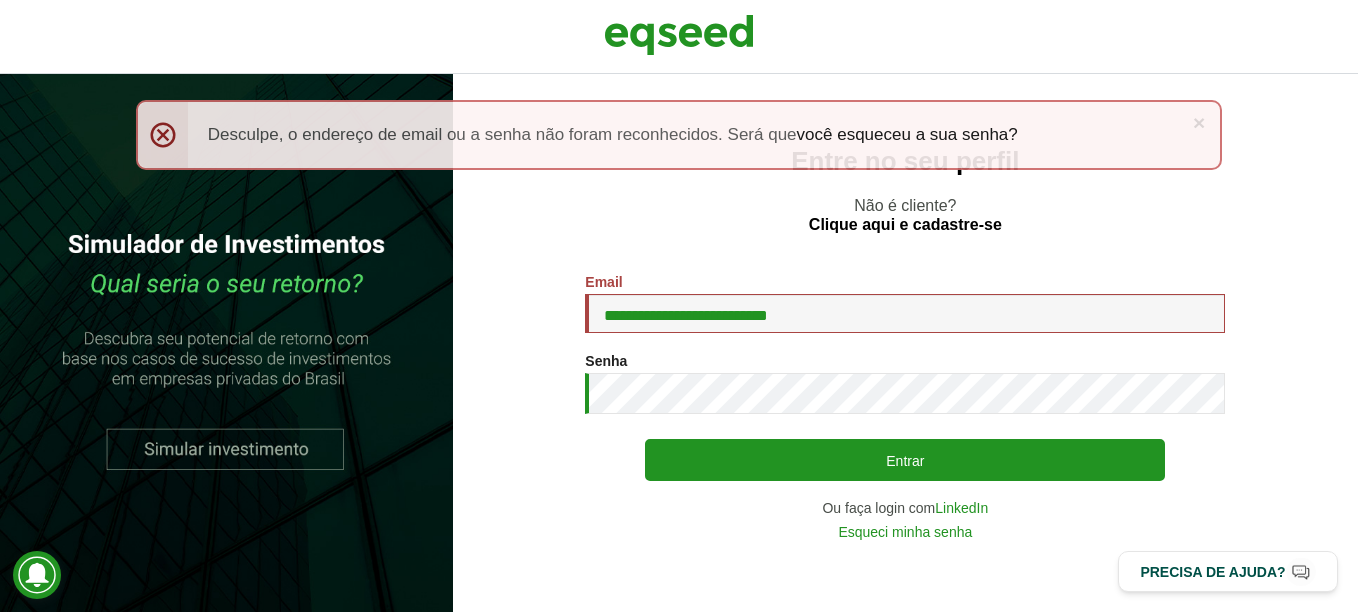 scroll, scrollTop: 0, scrollLeft: 0, axis: both 